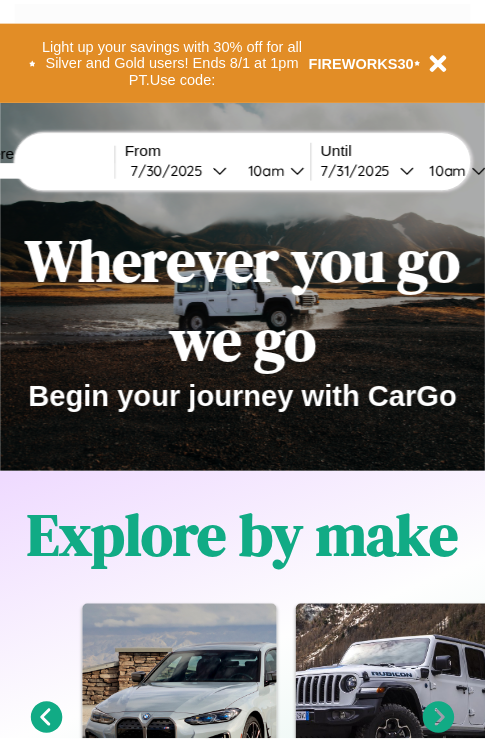 scroll, scrollTop: 0, scrollLeft: 0, axis: both 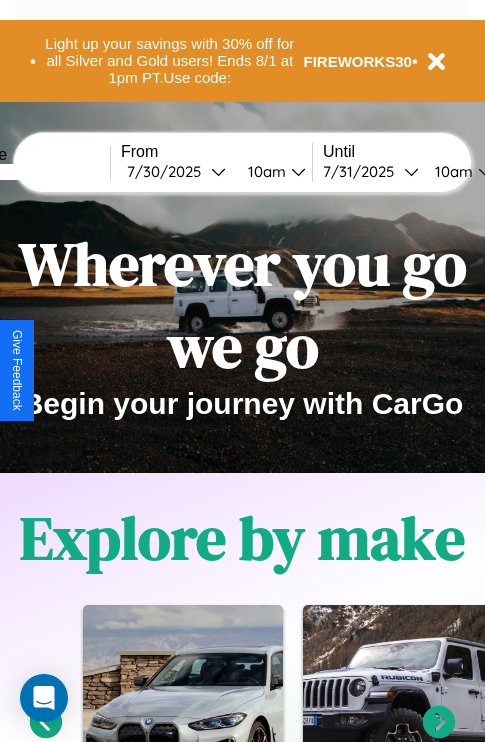 click at bounding box center (35, 172) 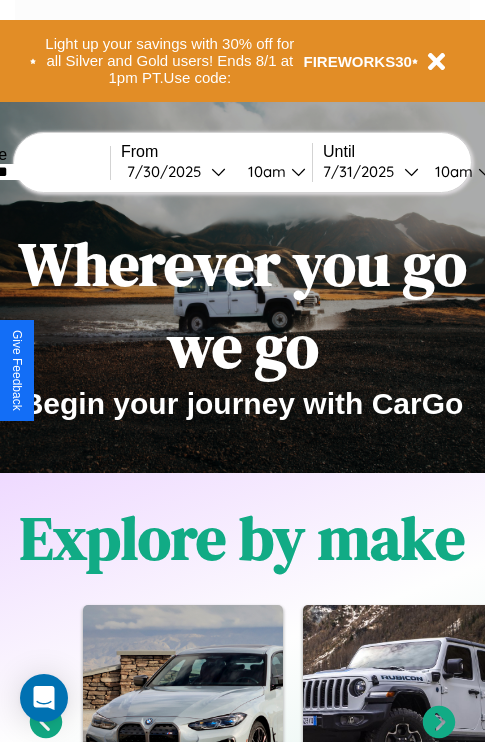 type on "********" 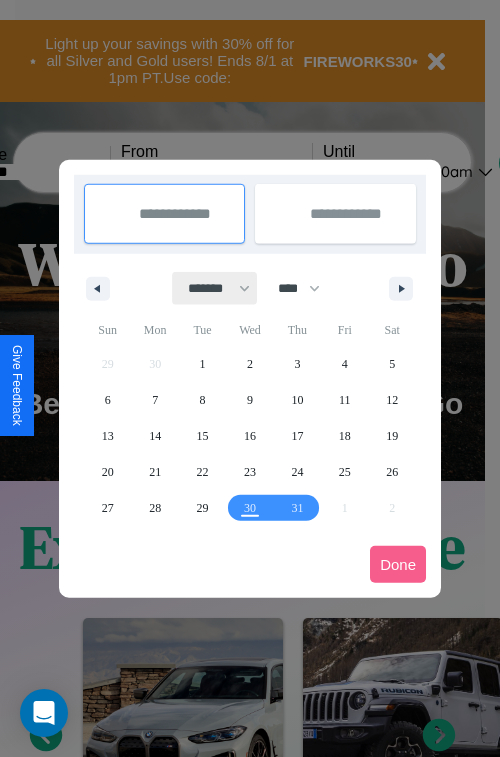 click on "******* ******** ***** ***** *** **** **** ****** ********* ******* ******** ********" at bounding box center (215, 288) 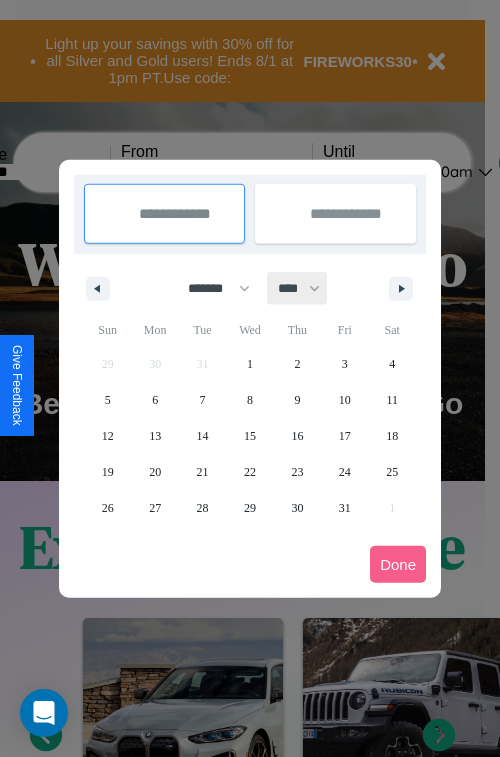click on "**** **** **** **** **** **** **** **** **** **** **** **** **** **** **** **** **** **** **** **** **** **** **** **** **** **** **** **** **** **** **** **** **** **** **** **** **** **** **** **** **** **** **** **** **** **** **** **** **** **** **** **** **** **** **** **** **** **** **** **** **** **** **** **** **** **** **** **** **** **** **** **** **** **** **** **** **** **** **** **** **** **** **** **** **** **** **** **** **** **** **** **** **** **** **** **** **** **** **** **** **** **** **** **** **** **** **** **** **** **** **** **** **** **** **** **** **** **** **** **** ****" at bounding box center (298, 288) 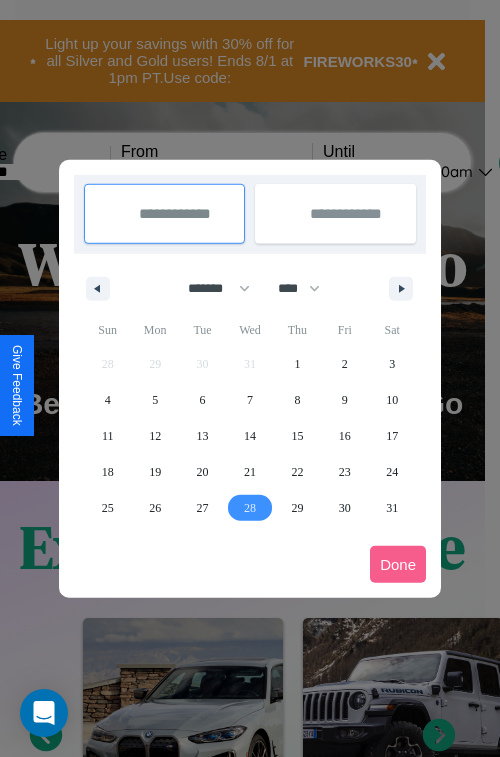 click on "28" at bounding box center (250, 508) 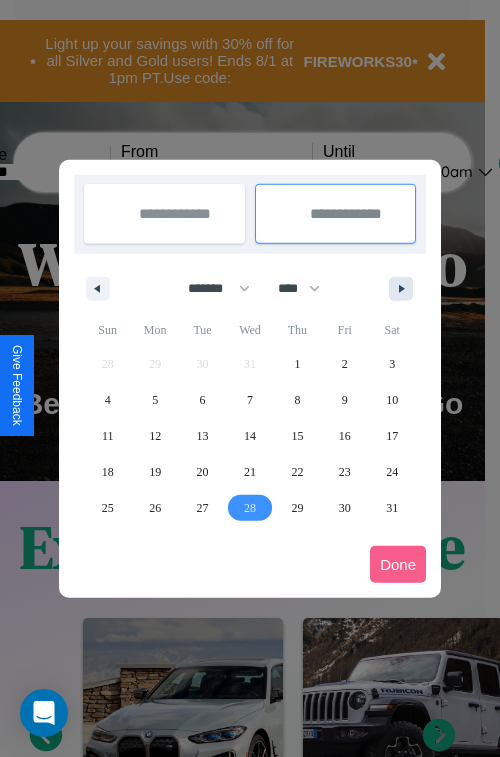 click at bounding box center (405, 289) 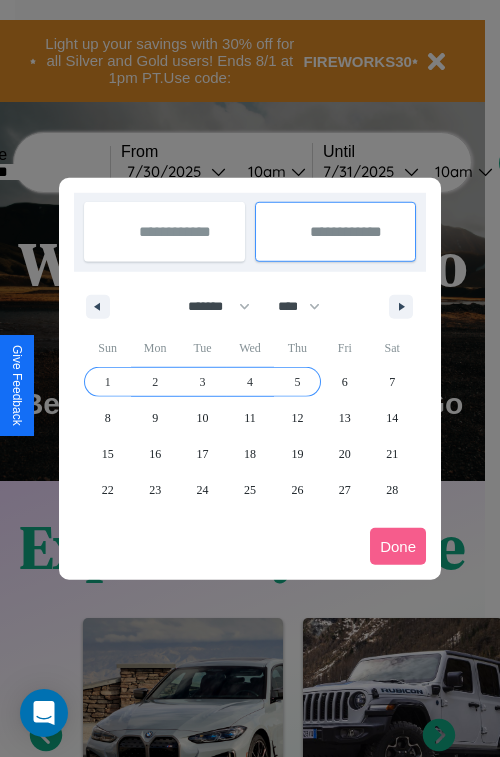 click on "5" at bounding box center (297, 382) 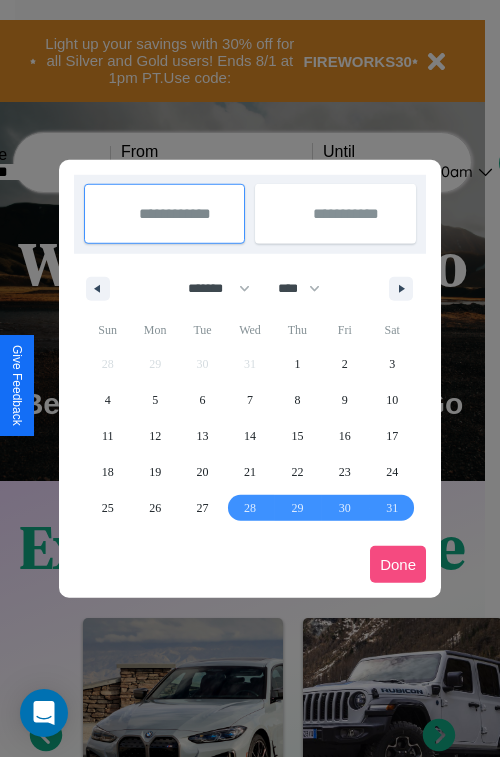 click on "Done" at bounding box center (398, 564) 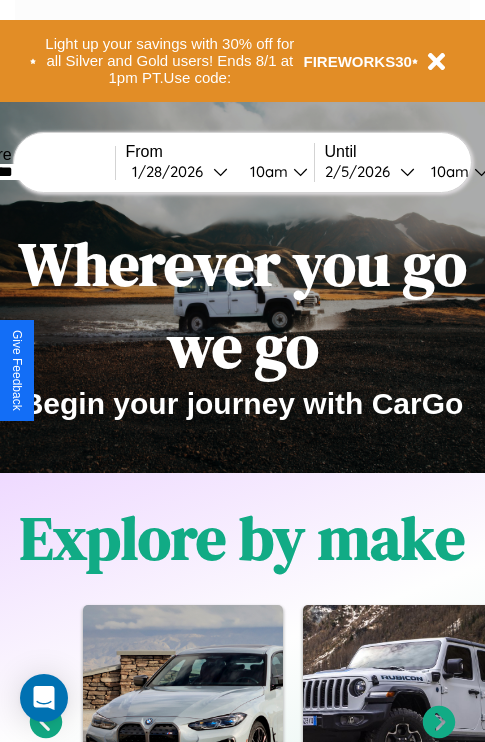 click on "10am" at bounding box center (266, 171) 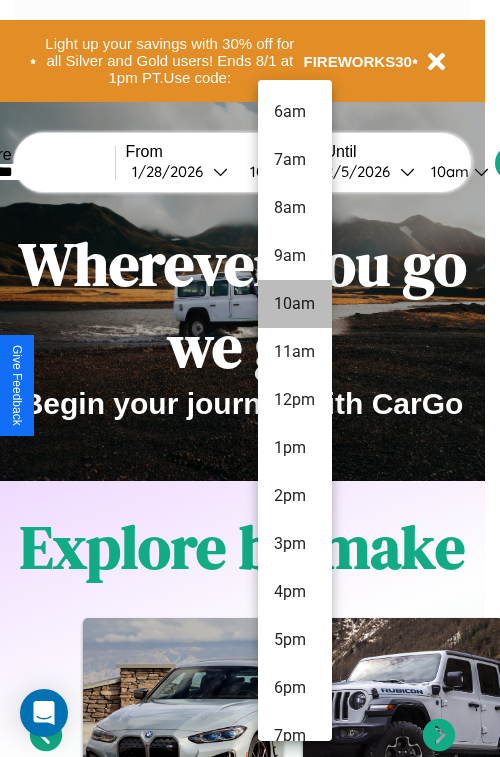 click on "10am" at bounding box center (295, 304) 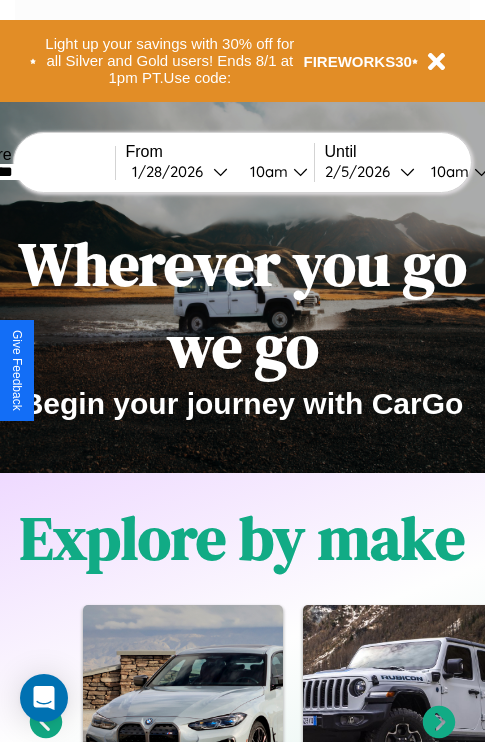 click on "10am" at bounding box center (447, 171) 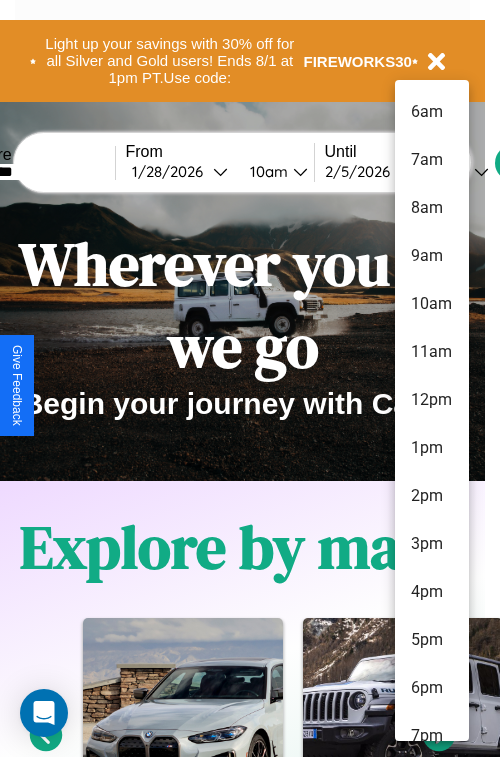 click on "5pm" at bounding box center (432, 640) 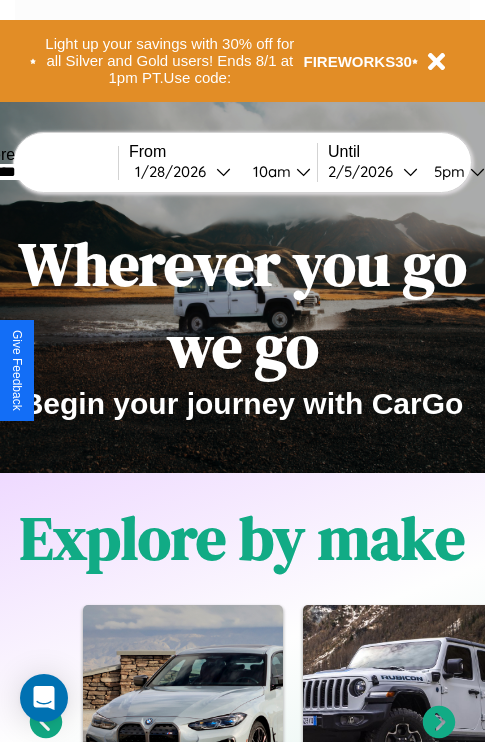 scroll, scrollTop: 0, scrollLeft: 68, axis: horizontal 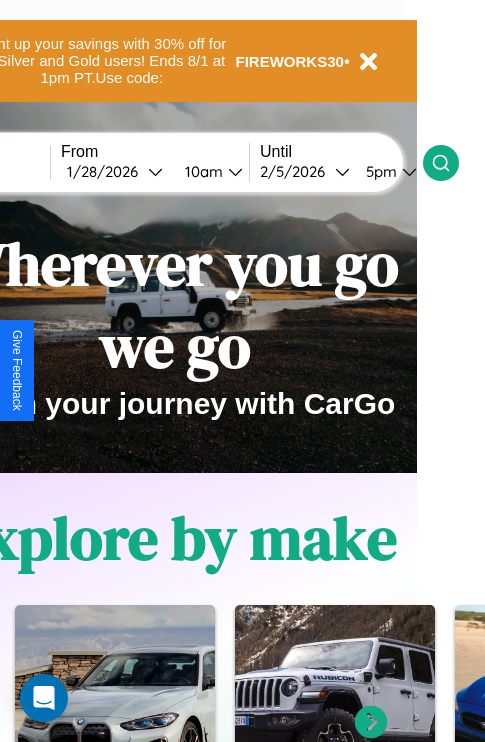 click 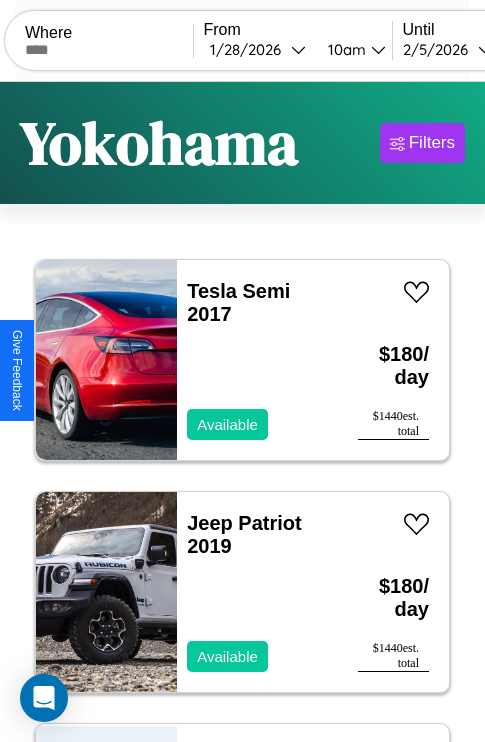 scroll, scrollTop: 95, scrollLeft: 0, axis: vertical 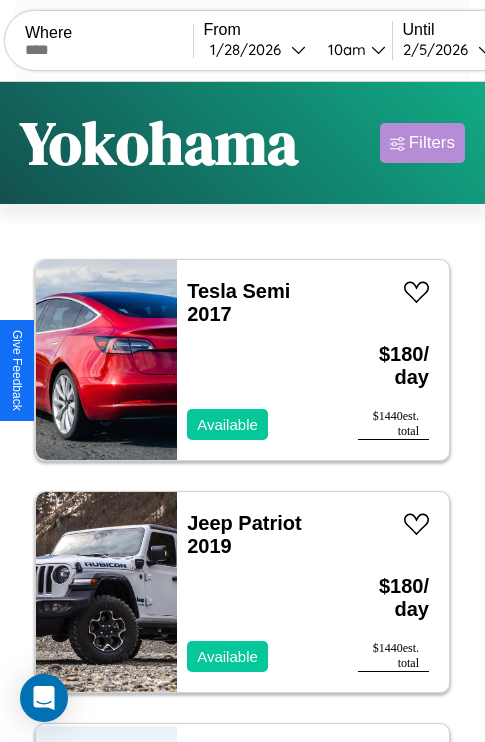 click on "Filters" at bounding box center (432, 143) 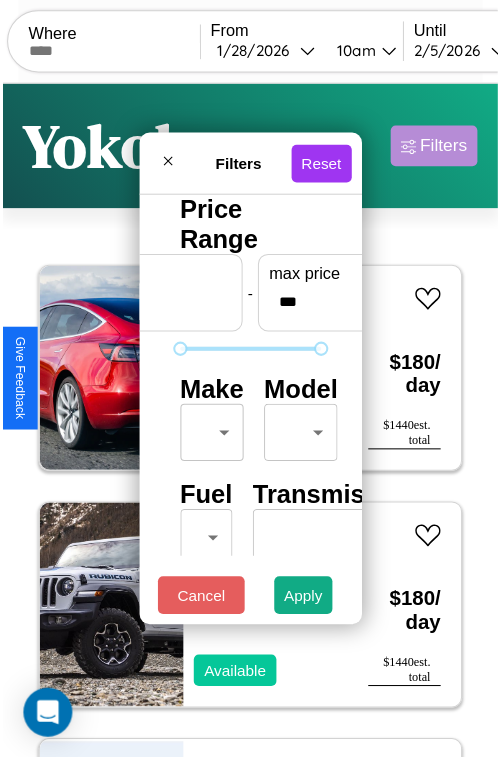 scroll, scrollTop: 59, scrollLeft: 0, axis: vertical 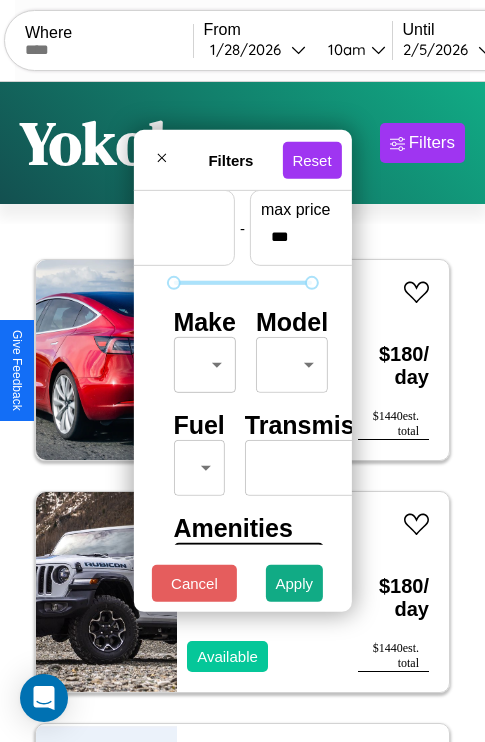 click on "CarGo Where From [DATE] [TIME] Until [DATE] [TIME] Become a Host Login Sign Up [CITY] Filters 27  cars in this area These cars can be picked up in this city. Tesla   Semi   2017 Available $ 180  / day $ 1440  est. total Jeep   Patriot   2019 Available $ 180  / day $ 1440  est. total Chevrolet   GMT-400   2021 Available $ 70  / day $ 560  est. total Toyota   Mirai   2019 Available $ 90  / day $ 720  est. total Aston Martin   Vantage   2016 Available $ 190  / day $ 1520  est. total GMC   Sierra HD   2021 Available $ 140  / day $ 1120  est. total Acura   Vigor   2014 Available $ 160  / day $ 1280  est. total Lincoln   Zephyr   2014 Available $ 100  / day $ 800  est. total Volvo   XC60   2024 Available $ 120  / day $ 960  est. total GMC   DK   2022 Available $ 180  / day $ 1440  est. total Jaguar   XJ12   2014 Available $ 180  / day $ 1440  est. total Hummer   H3   2023 Unavailable $ 70  / day $ 560  est. total Ford   FT8000   2024 Unavailable $ 130  / day $ 1040  est. total Jaguar   F-TYPE   2018 $ 50" at bounding box center [242, 412] 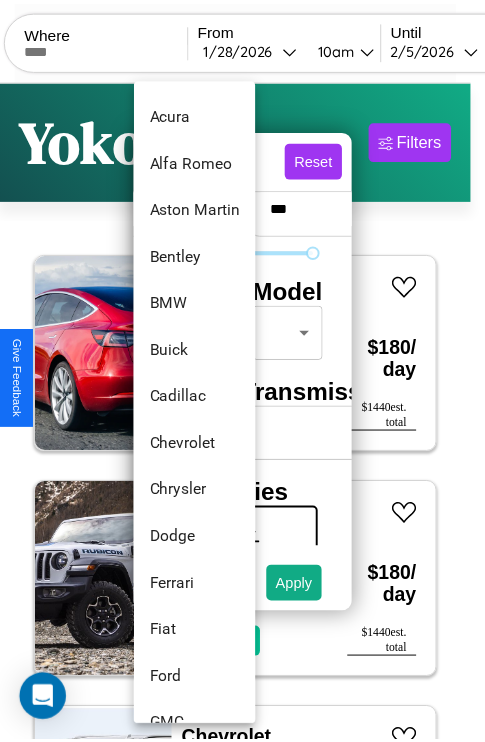 scroll, scrollTop: 134, scrollLeft: 0, axis: vertical 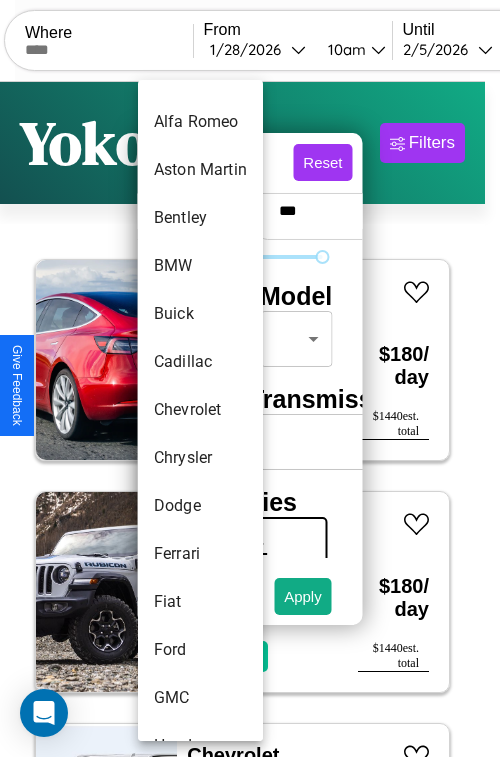 click on "Chevrolet" at bounding box center (200, 410) 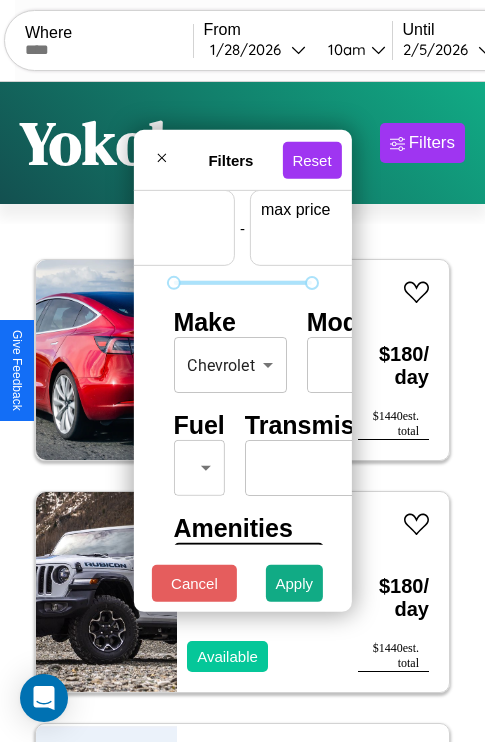 scroll, scrollTop: 59, scrollLeft: 124, axis: both 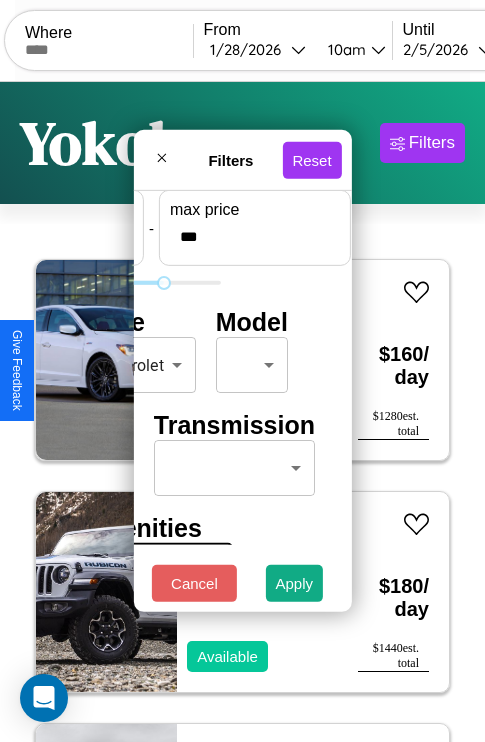 type on "***" 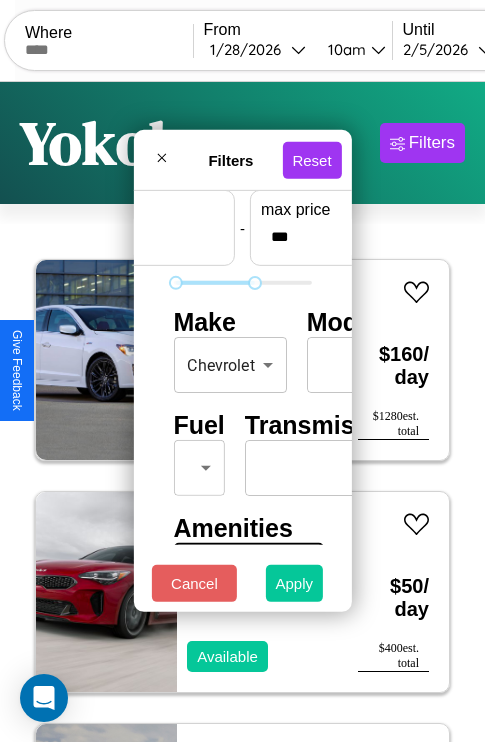 type on "*" 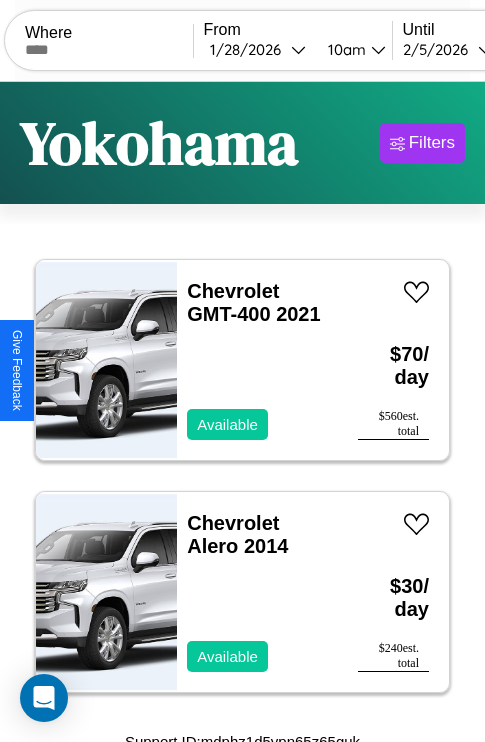 scroll, scrollTop: 13, scrollLeft: 0, axis: vertical 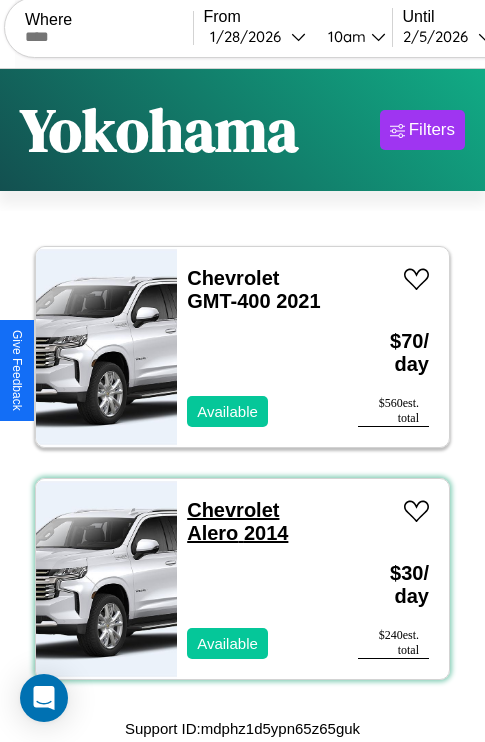 click on "Chevrolet   Alero   2014" at bounding box center [237, 521] 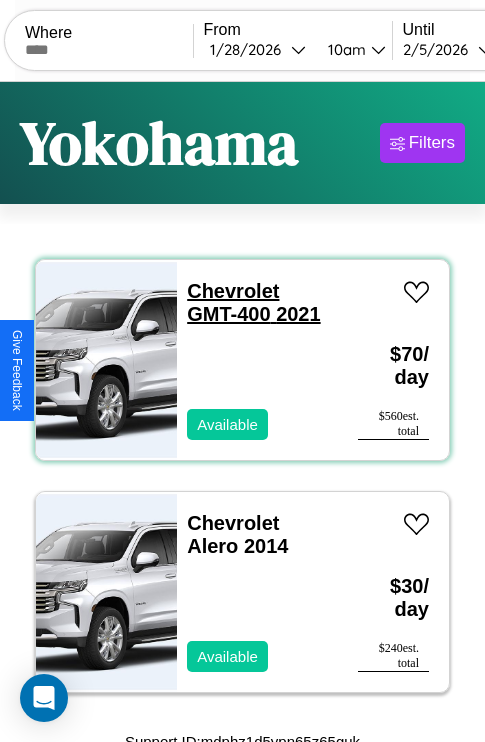 click on "Chevrolet   GMT-400   2021" at bounding box center (253, 302) 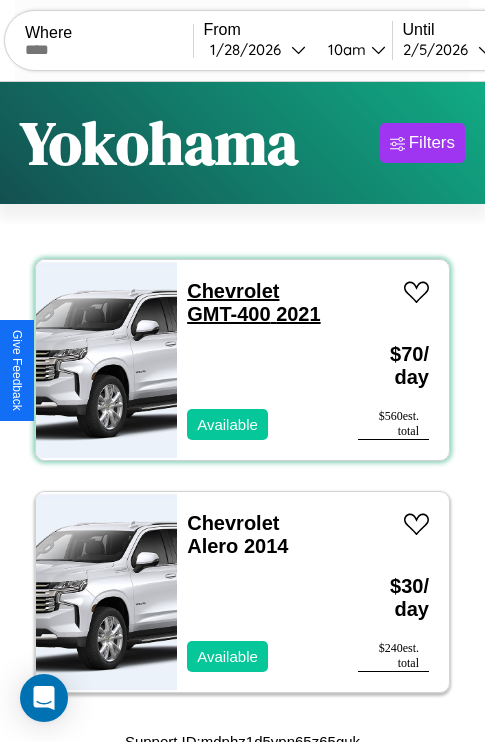 scroll, scrollTop: 13, scrollLeft: 0, axis: vertical 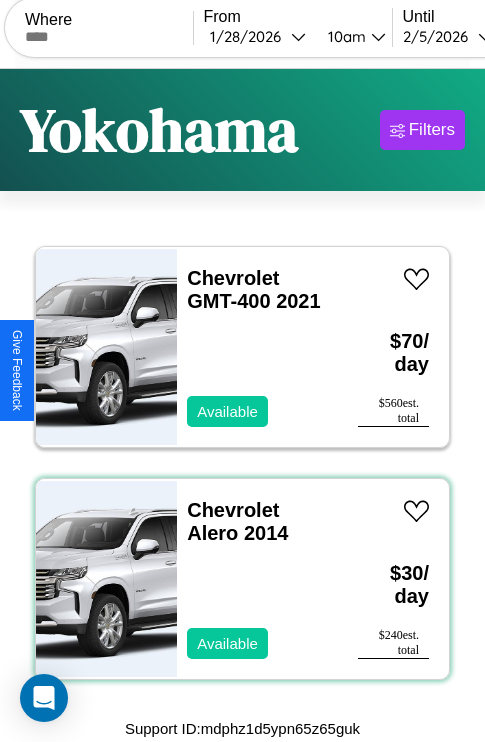 click on "Chevrolet   Alero   2014 Available" at bounding box center [257, 579] 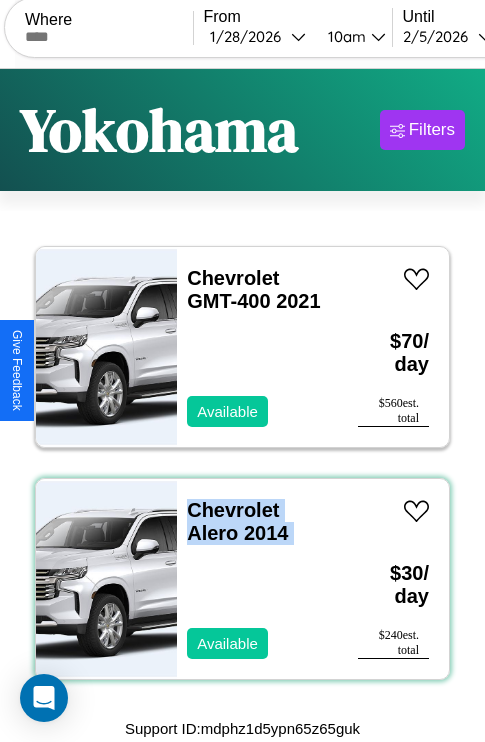 click on "Chevrolet   Alero   2014 Available" at bounding box center [257, 579] 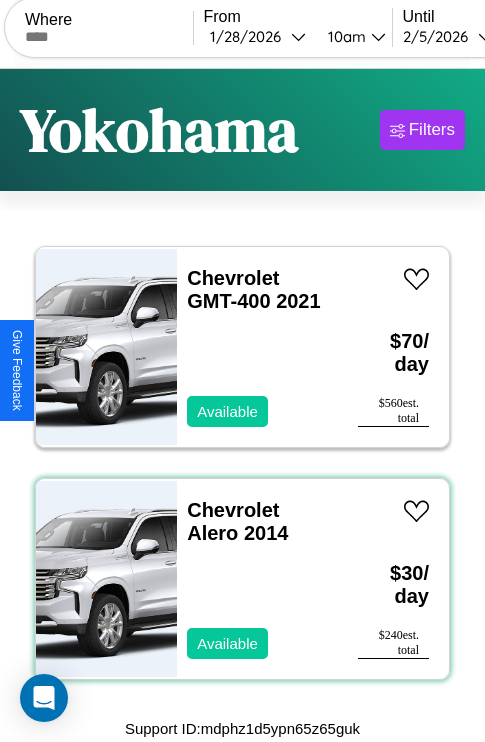 click on "Chevrolet   Alero   2014 Available" at bounding box center [257, 579] 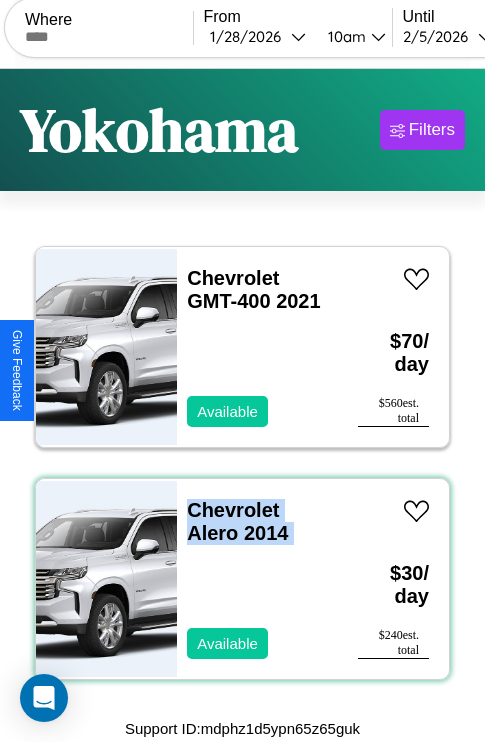 click on "Chevrolet   Alero   2014 Available" at bounding box center (257, 579) 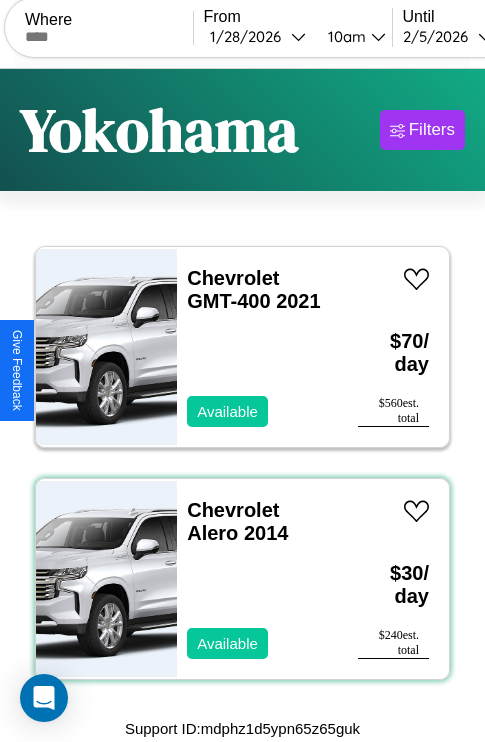 click on "Chevrolet   Alero   2014 Available" at bounding box center [257, 579] 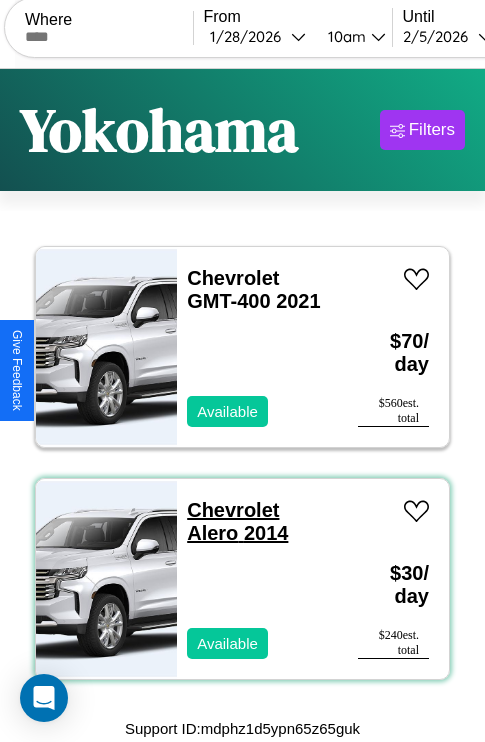click on "Chevrolet   Alero   2014 Available" at bounding box center [257, 579] 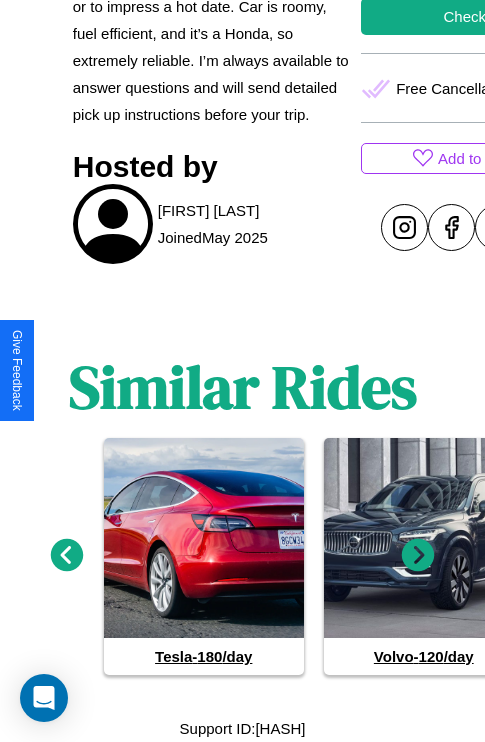 scroll, scrollTop: 774, scrollLeft: 0, axis: vertical 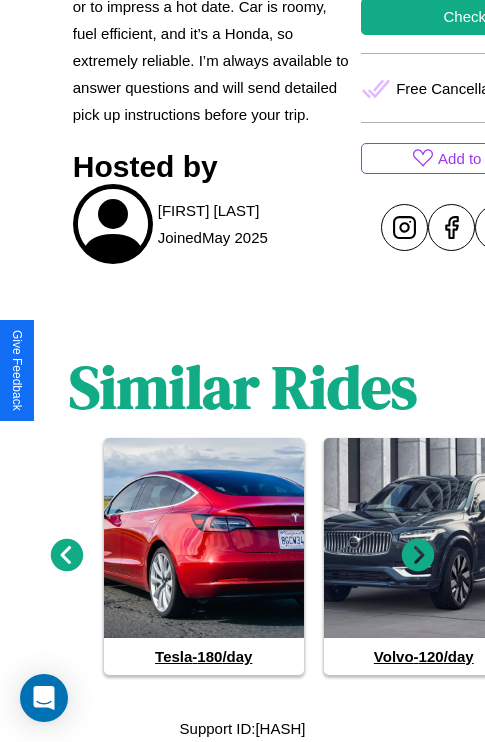 click 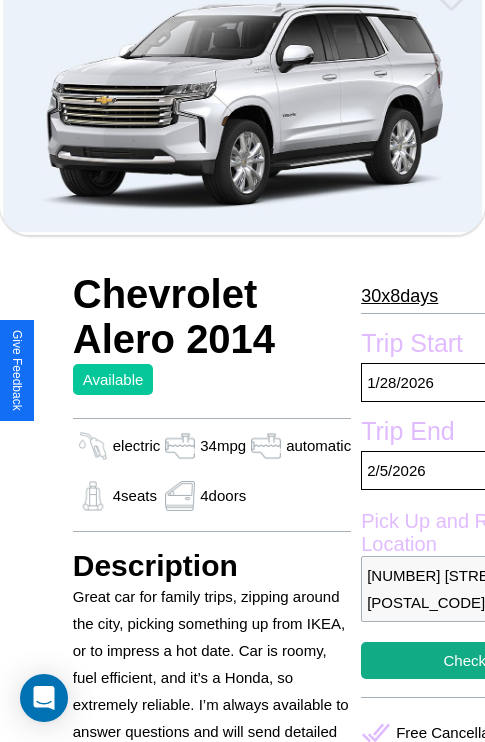 scroll, scrollTop: 44, scrollLeft: 0, axis: vertical 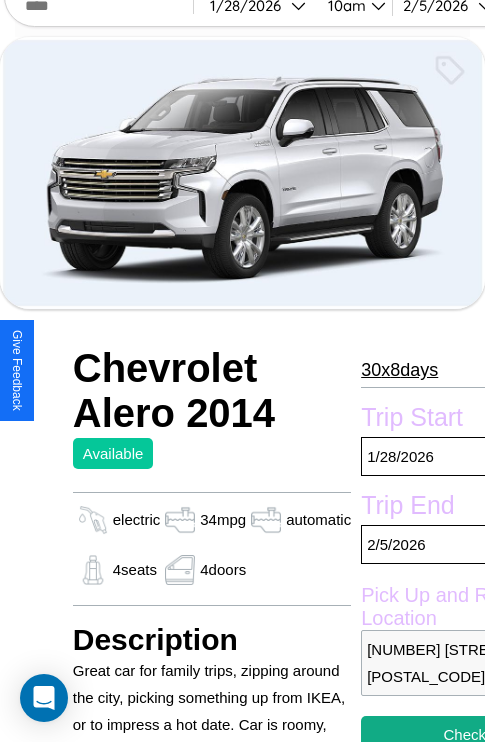 click on "30  x  8  days" at bounding box center [399, 370] 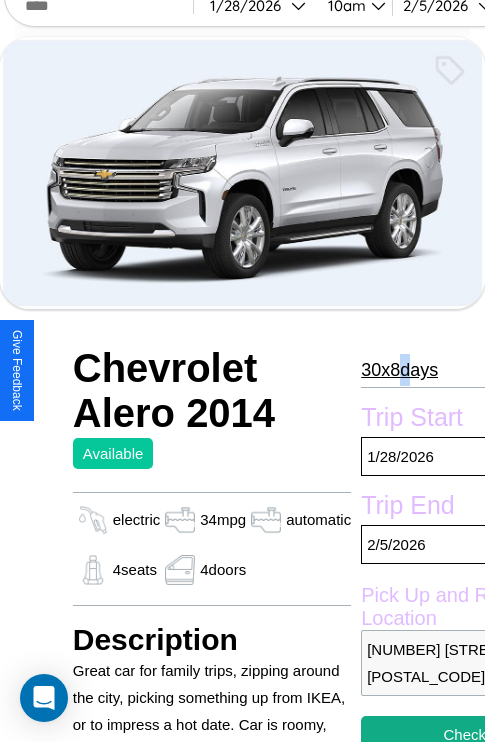 click on "30  x  8  days" at bounding box center [399, 370] 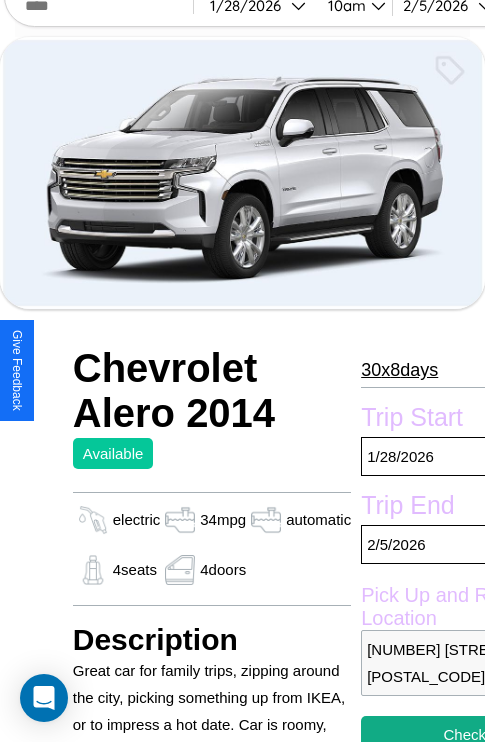 click on "30  x  8  days" at bounding box center (399, 370) 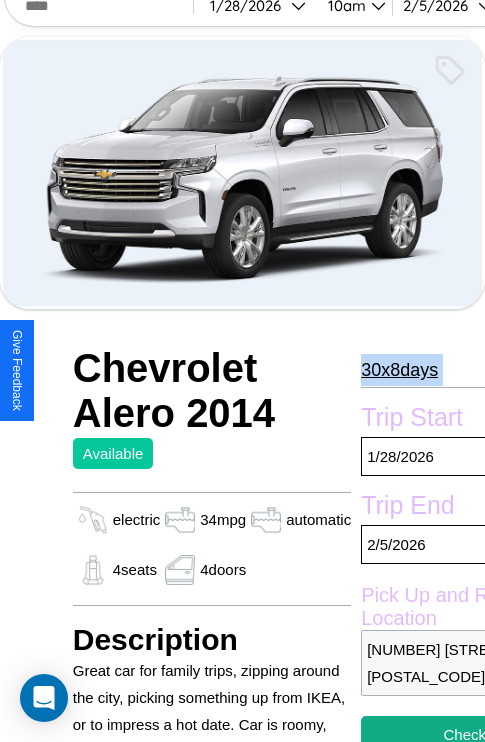 click on "30  x  8  days" at bounding box center [399, 370] 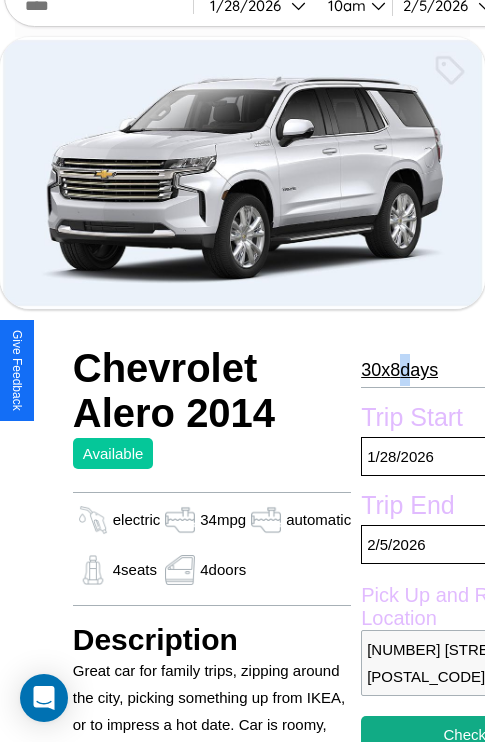 click on "30  x  8  days" at bounding box center [399, 370] 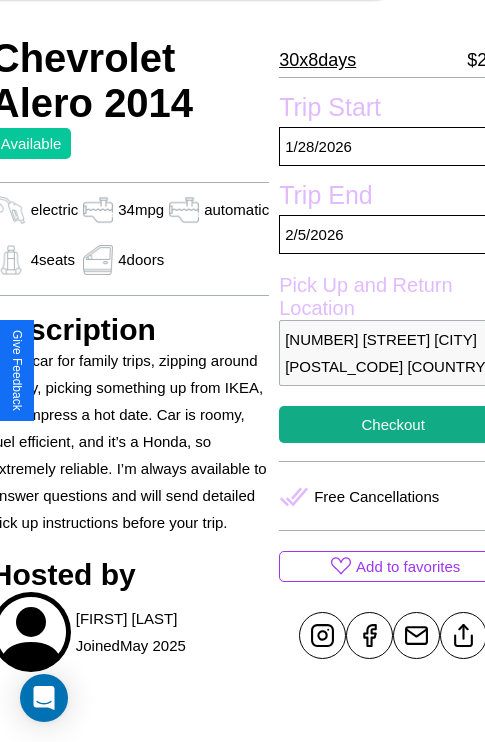 scroll, scrollTop: 407, scrollLeft: 96, axis: both 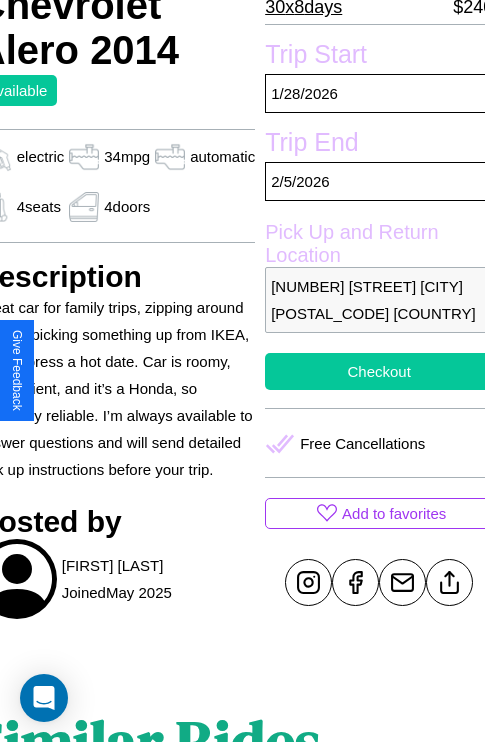 click on "Checkout" at bounding box center (379, 371) 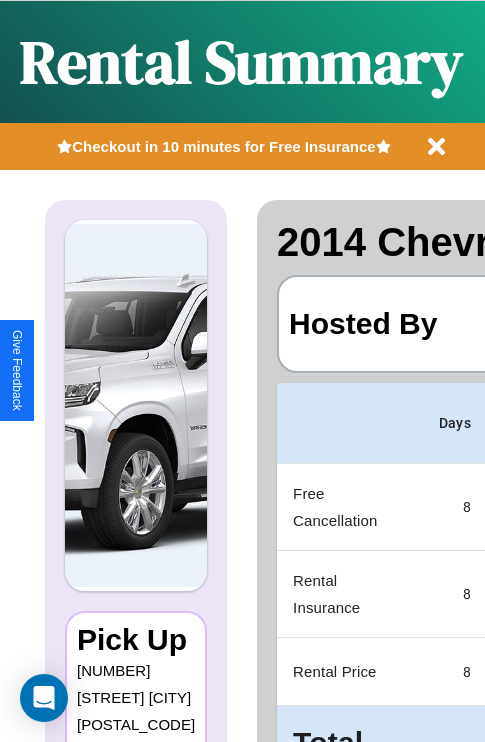 scroll, scrollTop: 0, scrollLeft: 378, axis: horizontal 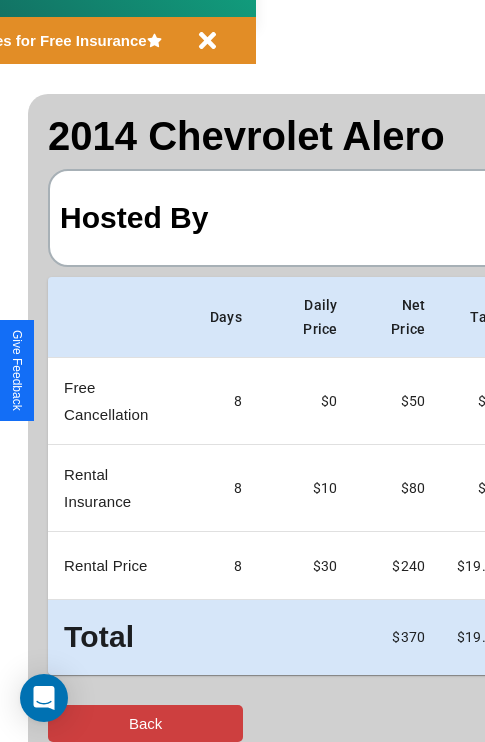 click on "Back" at bounding box center [145, 723] 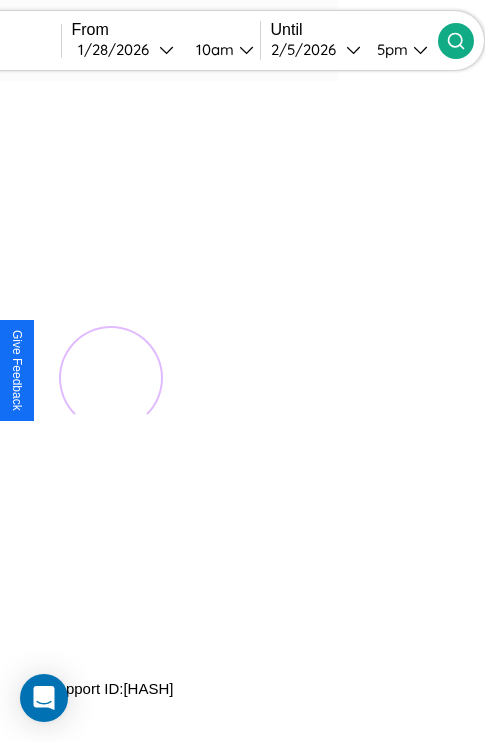 scroll, scrollTop: 0, scrollLeft: 0, axis: both 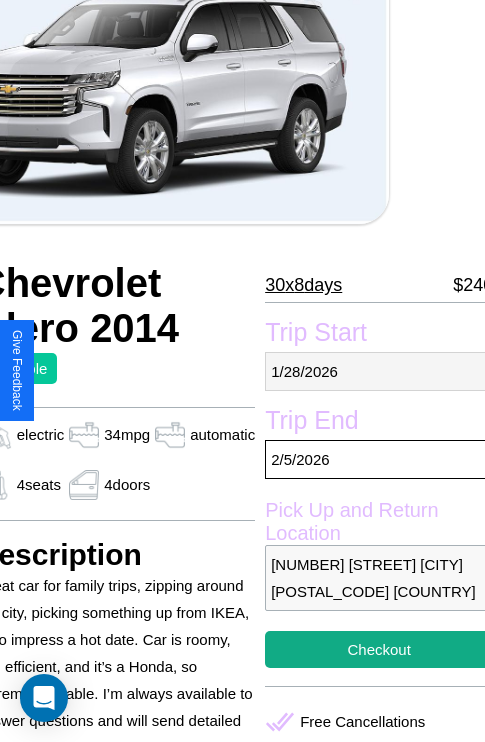click on "[MONTH] / [DAY] / [YEAR]" at bounding box center [379, 371] 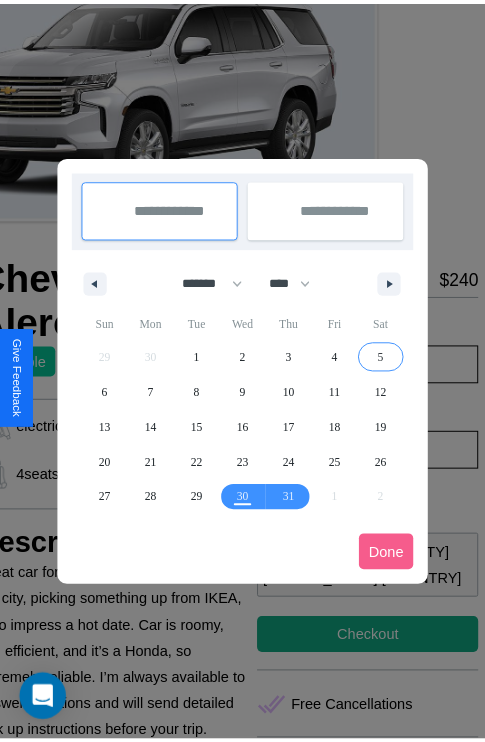 scroll, scrollTop: 0, scrollLeft: 96, axis: horizontal 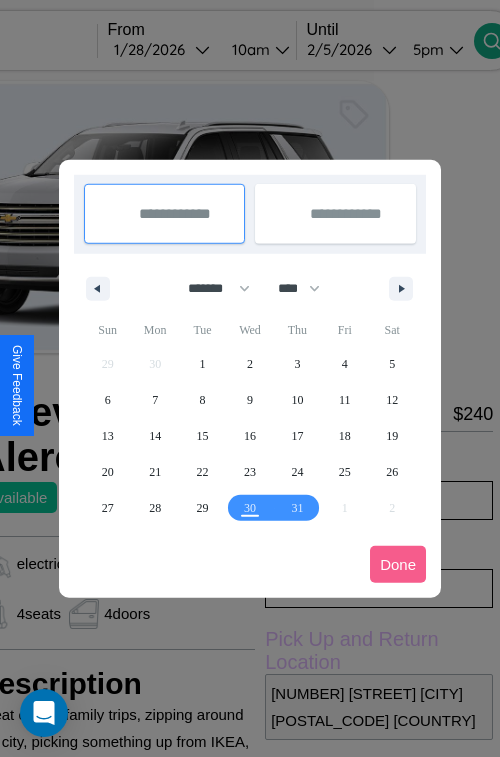 click at bounding box center (250, 378) 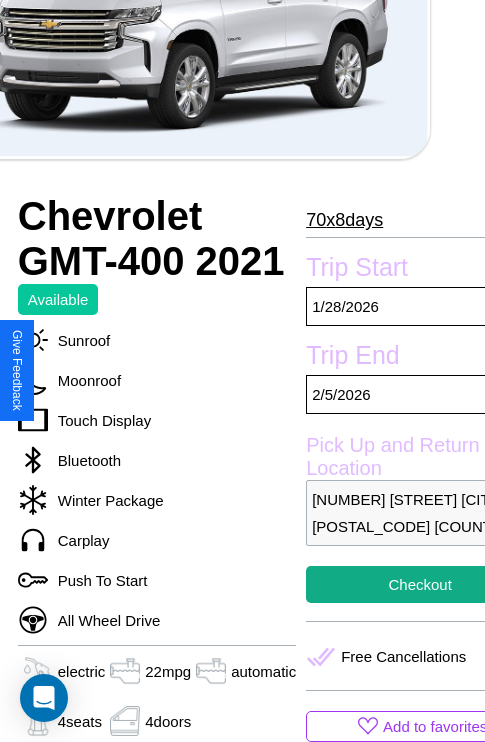 scroll, scrollTop: 336, scrollLeft: 96, axis: both 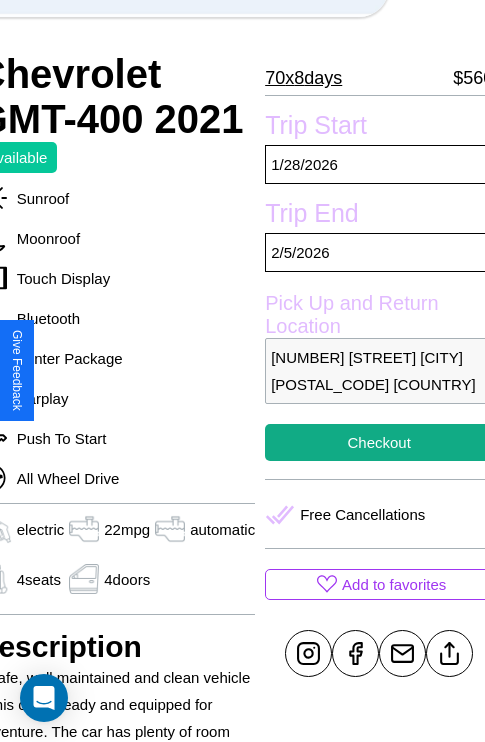 click on "[NUMBER] [STREET] [CITY] [POSTAL_CODE] [COUNTRY]" at bounding box center (379, 371) 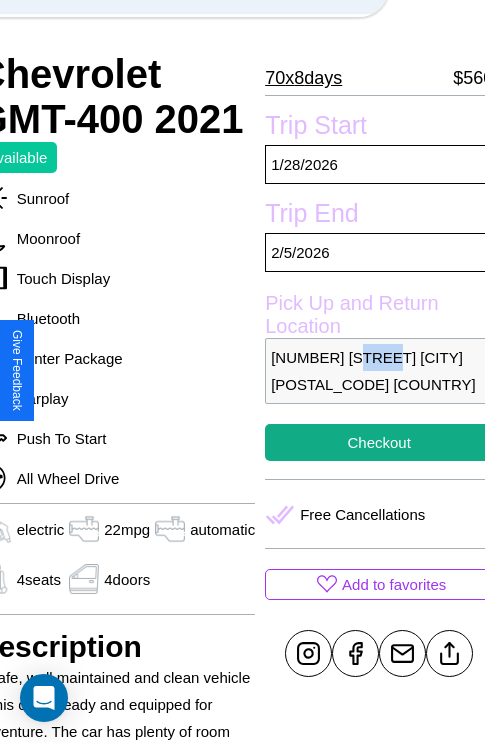 click on "[NUMBER] [STREET] [CITY] [POSTAL_CODE] [COUNTRY]" at bounding box center [379, 371] 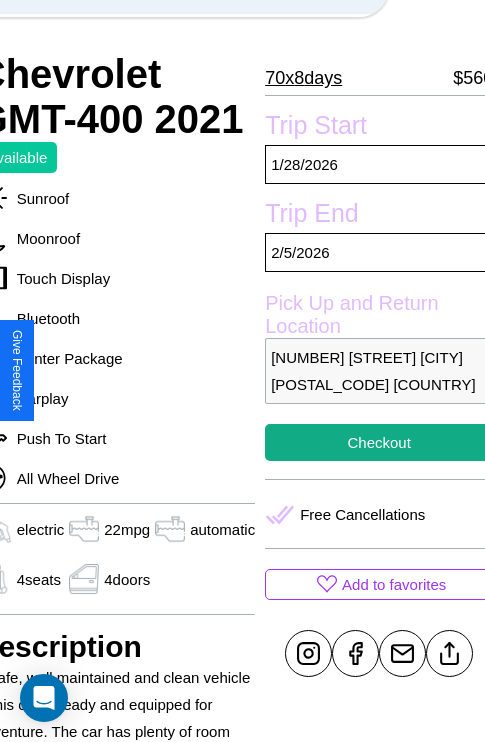 click on "[NUMBER] [STREET] [CITY] [POSTAL_CODE] [COUNTRY]" at bounding box center [379, 371] 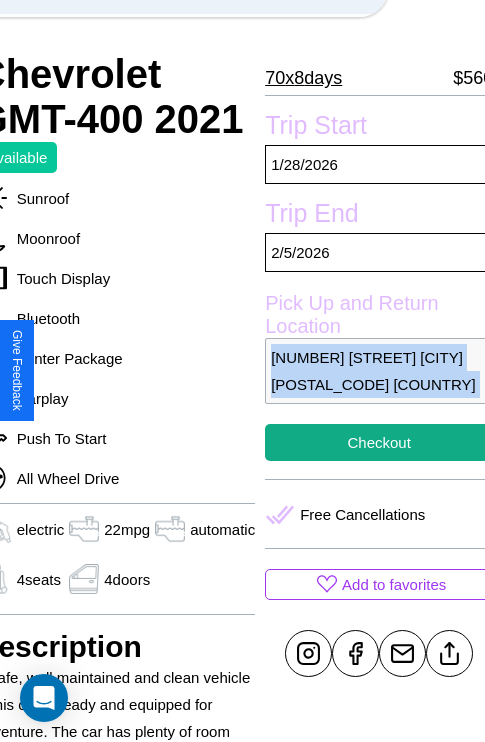 click on "[NUMBER] [STREET] [CITY] [POSTAL_CODE] [COUNTRY]" at bounding box center (379, 371) 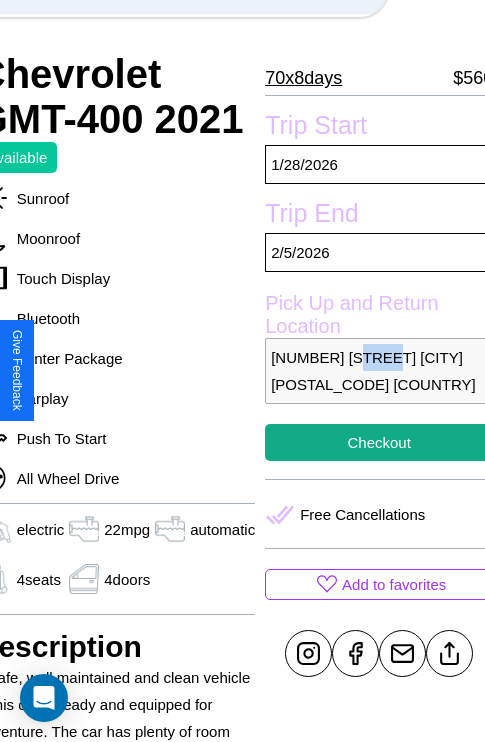 click on "3938 River Road  Yokohama  54991 Japan" at bounding box center (379, 371) 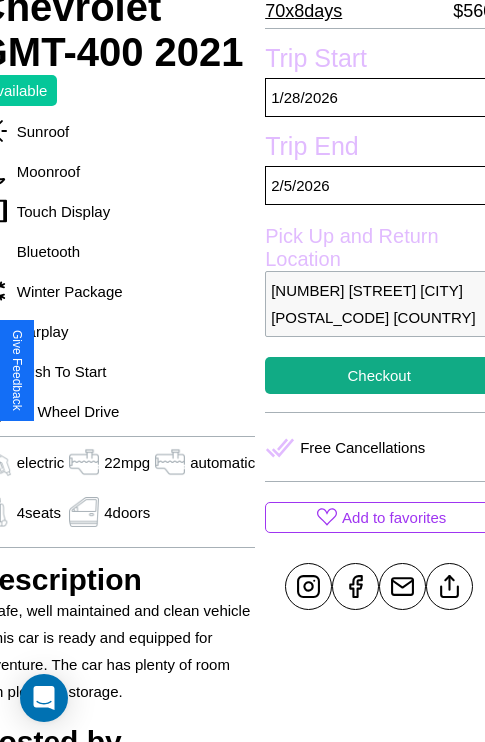 scroll, scrollTop: 407, scrollLeft: 96, axis: both 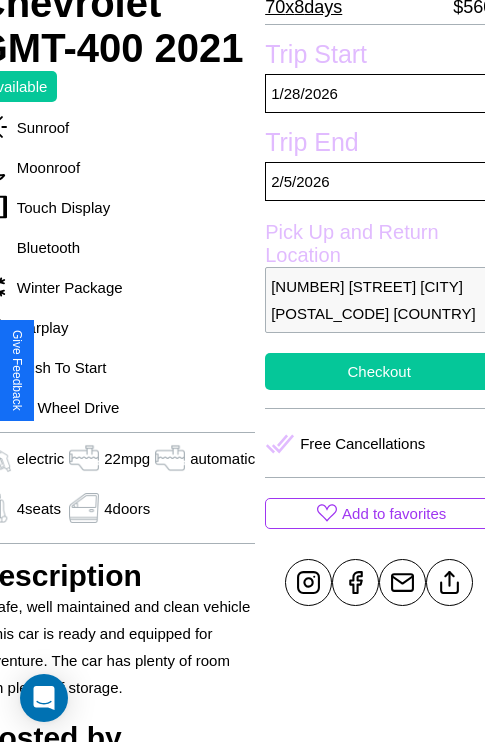 click on "Checkout" at bounding box center (379, 371) 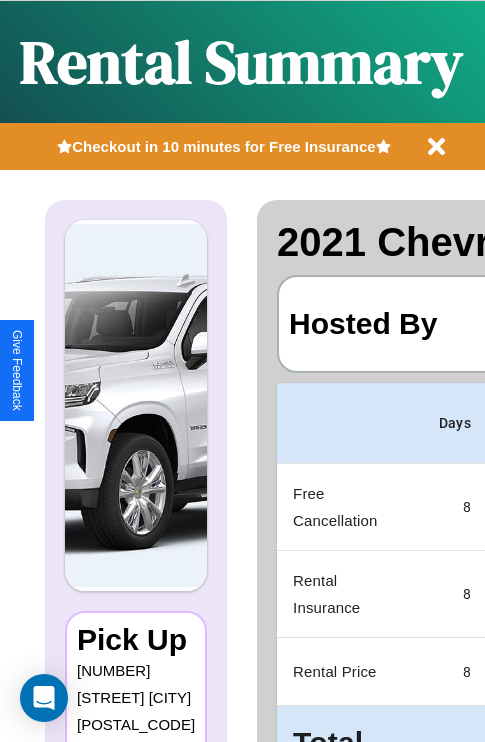 scroll, scrollTop: 0, scrollLeft: 378, axis: horizontal 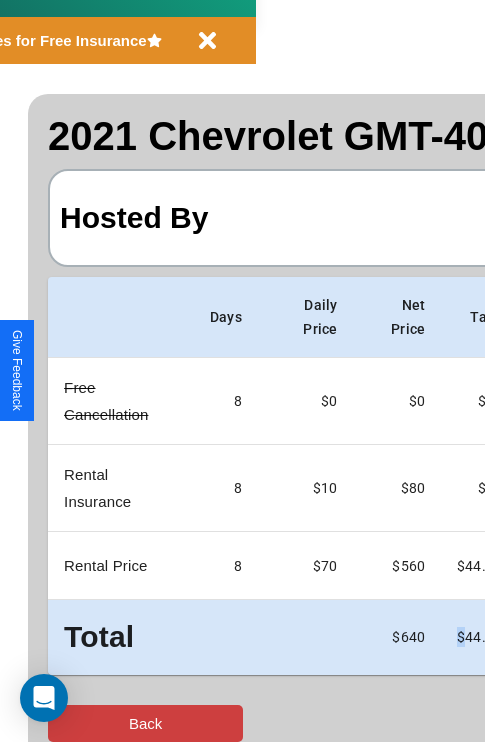 click on "Back" at bounding box center (145, 723) 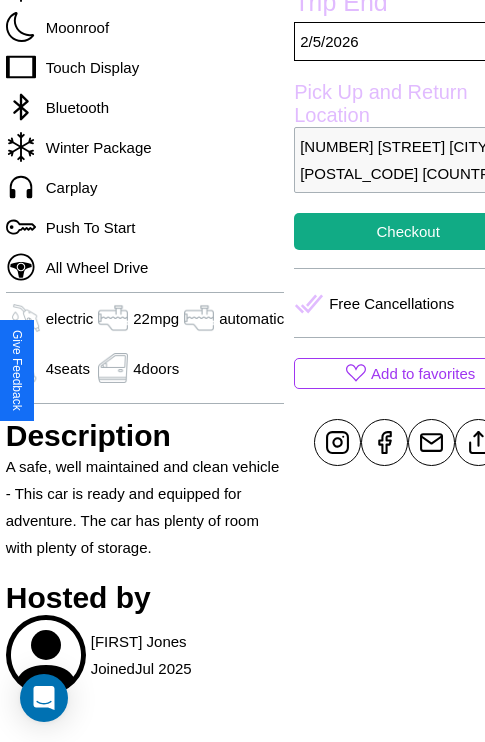 scroll, scrollTop: 618, scrollLeft: 76, axis: both 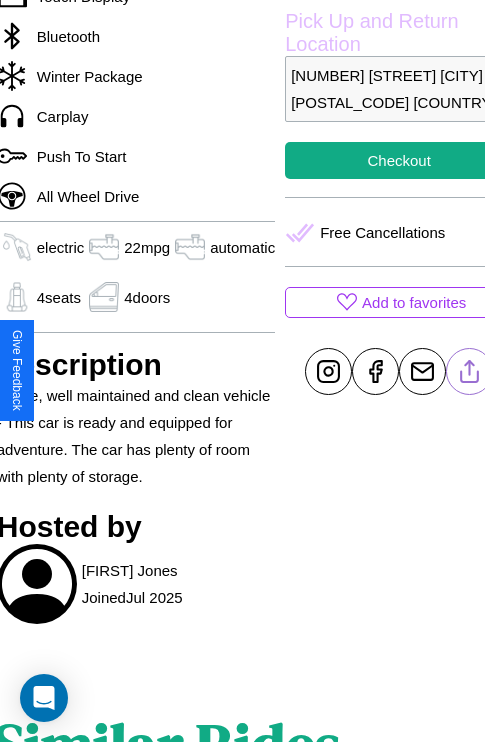 click 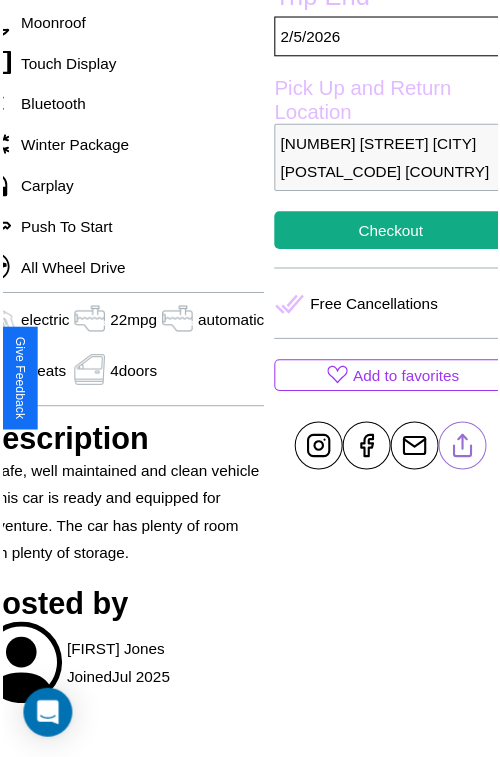 scroll, scrollTop: 549, scrollLeft: 96, axis: both 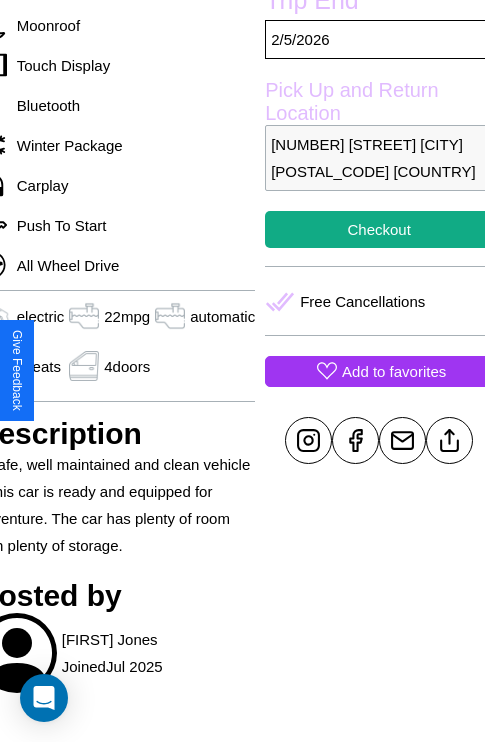 click on "Add to favorites" at bounding box center (394, 371) 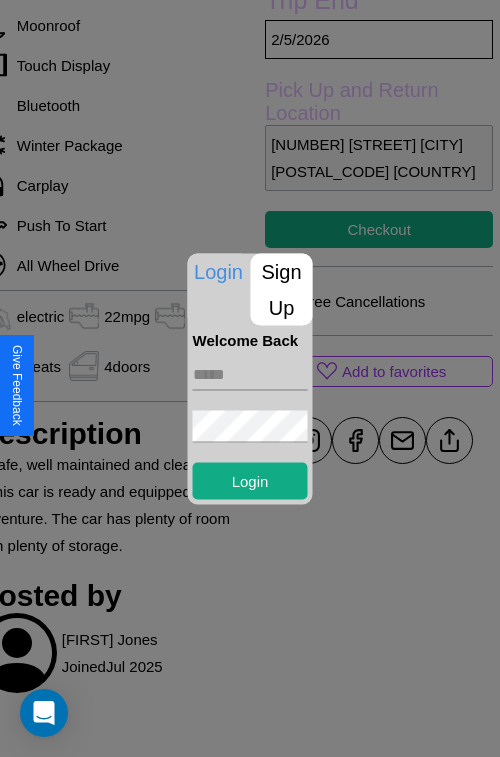 click on "Sign Up" at bounding box center (282, 289) 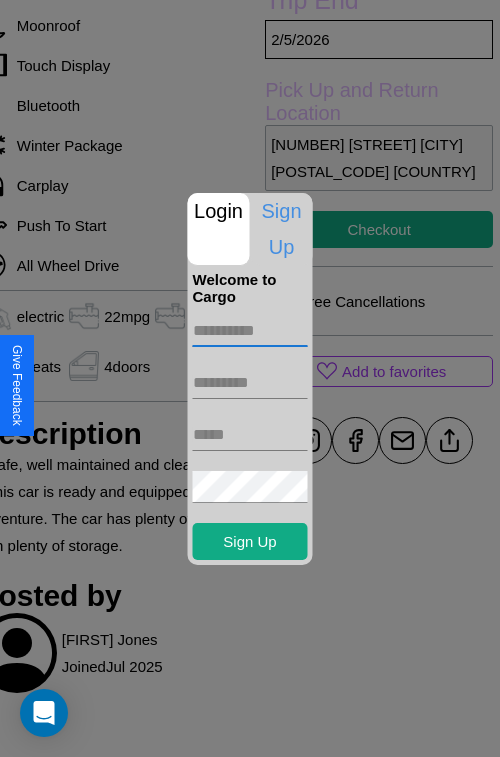 click at bounding box center (250, 331) 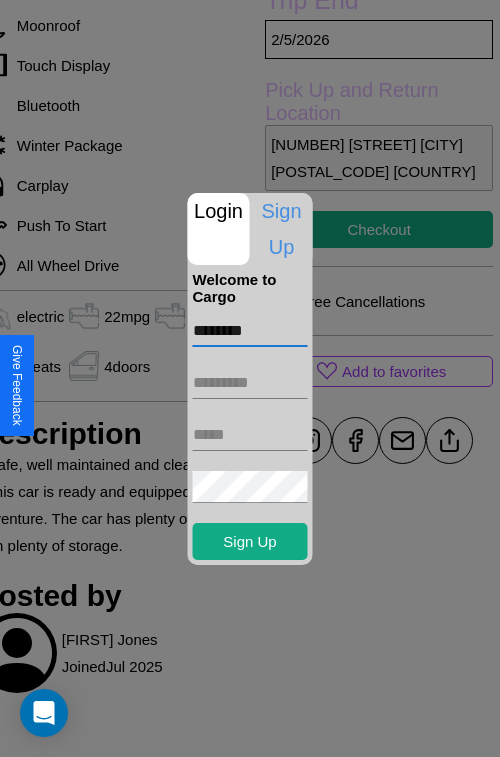 type on "********" 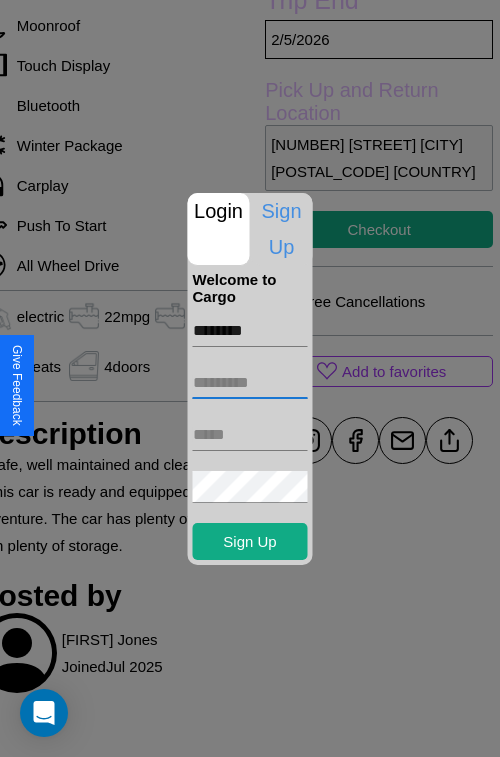 click at bounding box center [250, 383] 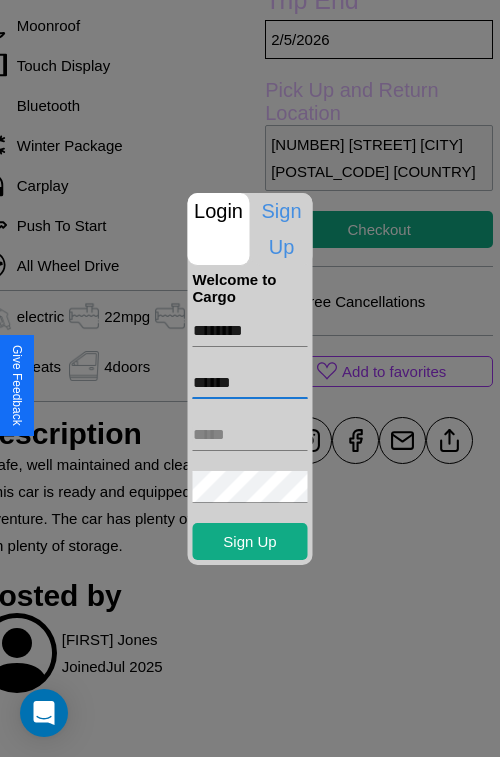 type on "******" 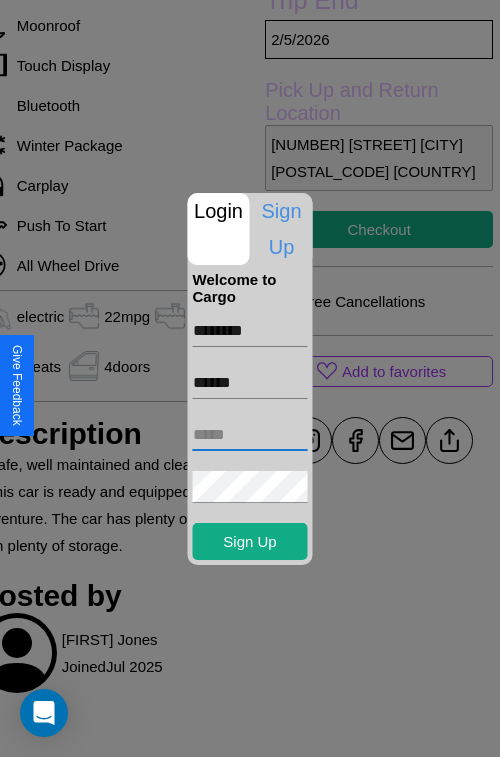 click at bounding box center [250, 435] 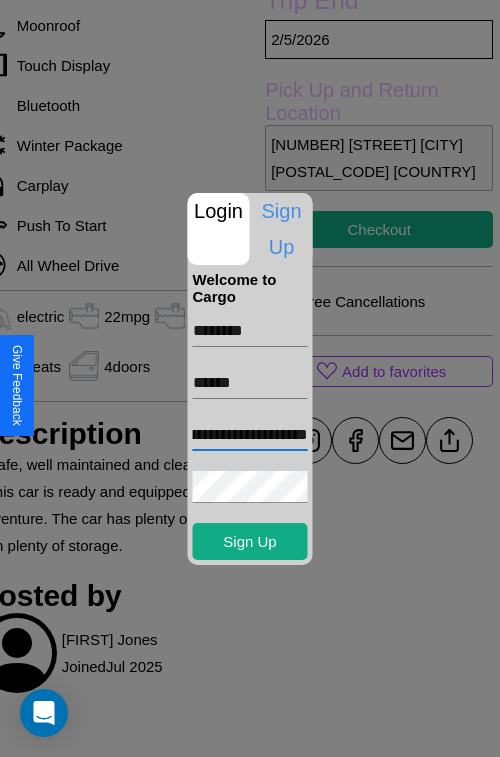 scroll, scrollTop: 0, scrollLeft: 69, axis: horizontal 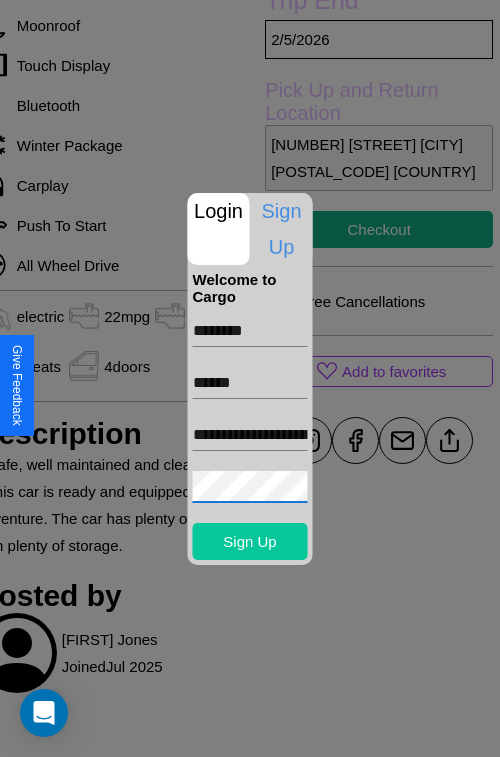 click on "Sign Up" at bounding box center (250, 541) 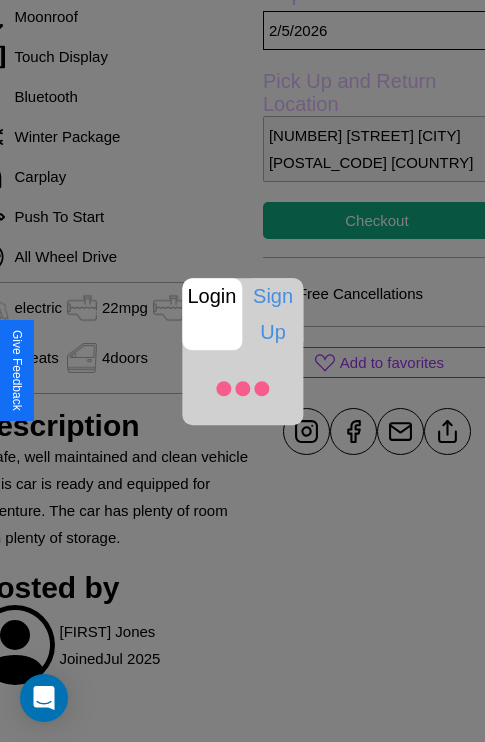 scroll, scrollTop: 549, scrollLeft: 96, axis: both 